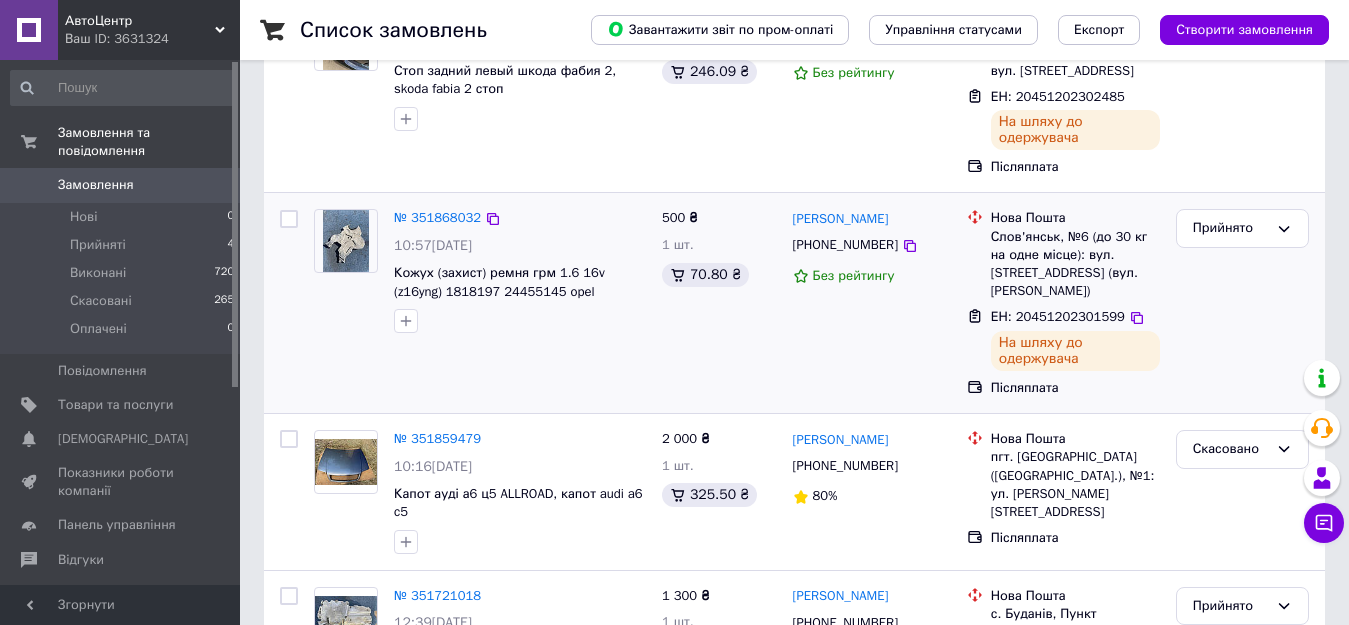 scroll, scrollTop: 400, scrollLeft: 0, axis: vertical 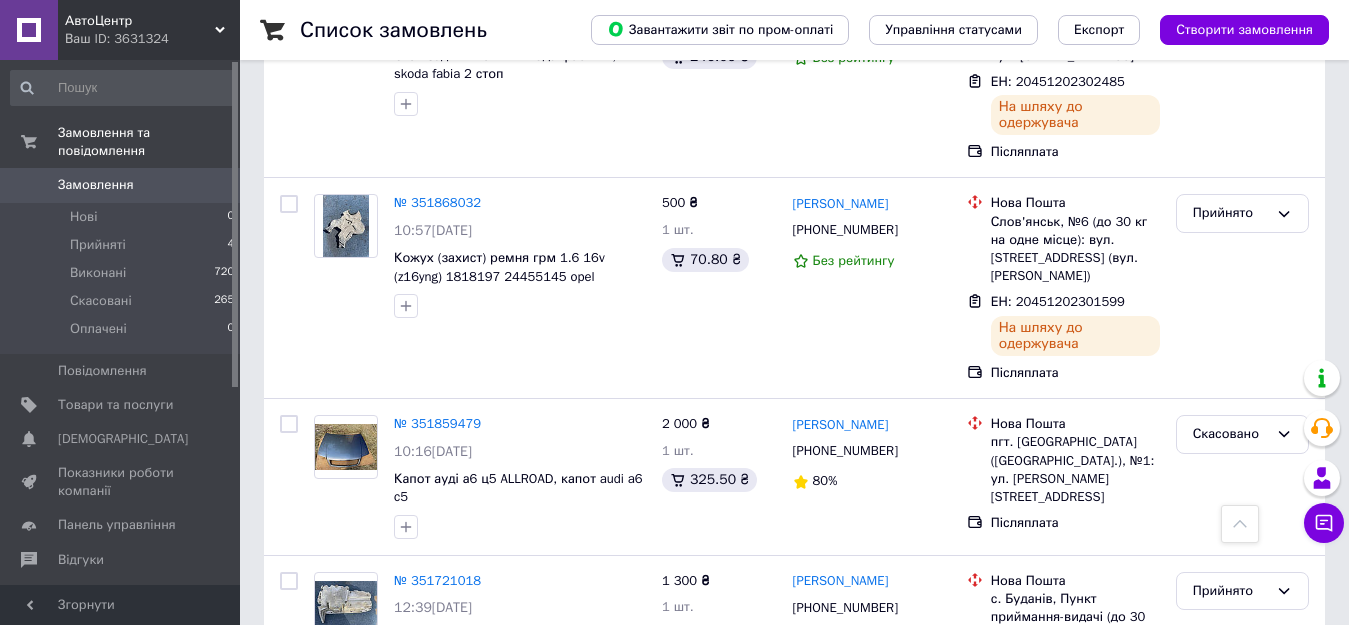 click on "[DEMOGRAPHIC_DATA]" at bounding box center (123, 439) 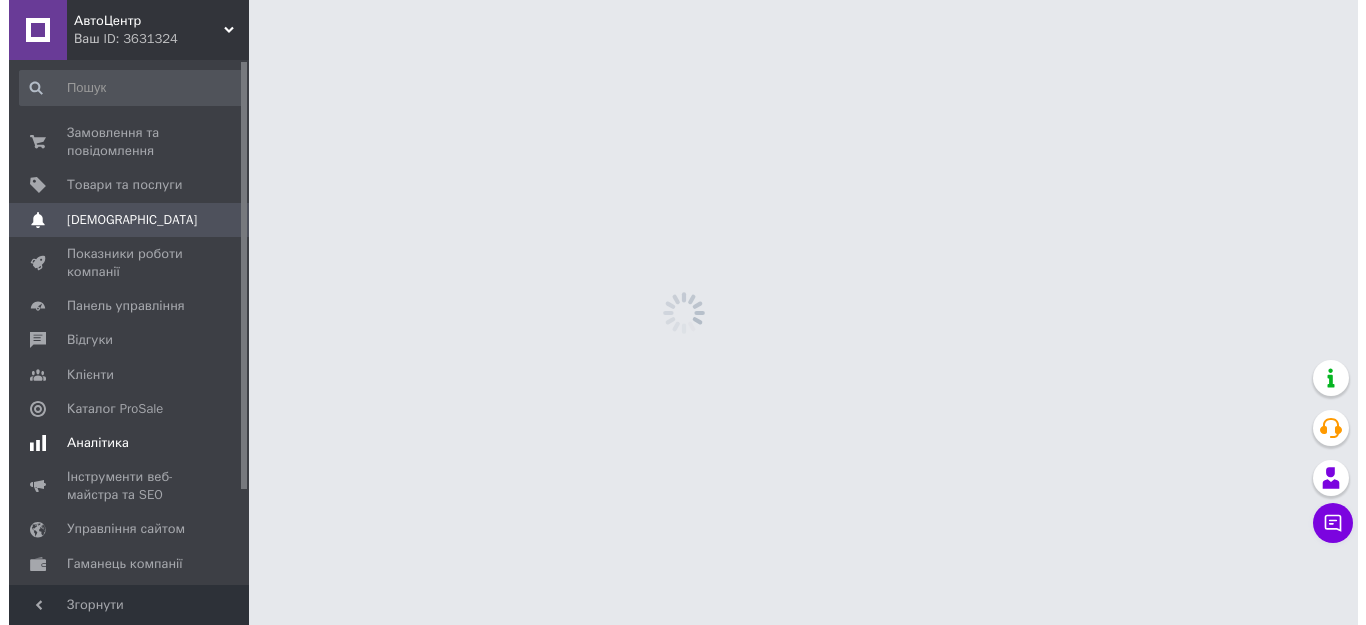 scroll, scrollTop: 0, scrollLeft: 0, axis: both 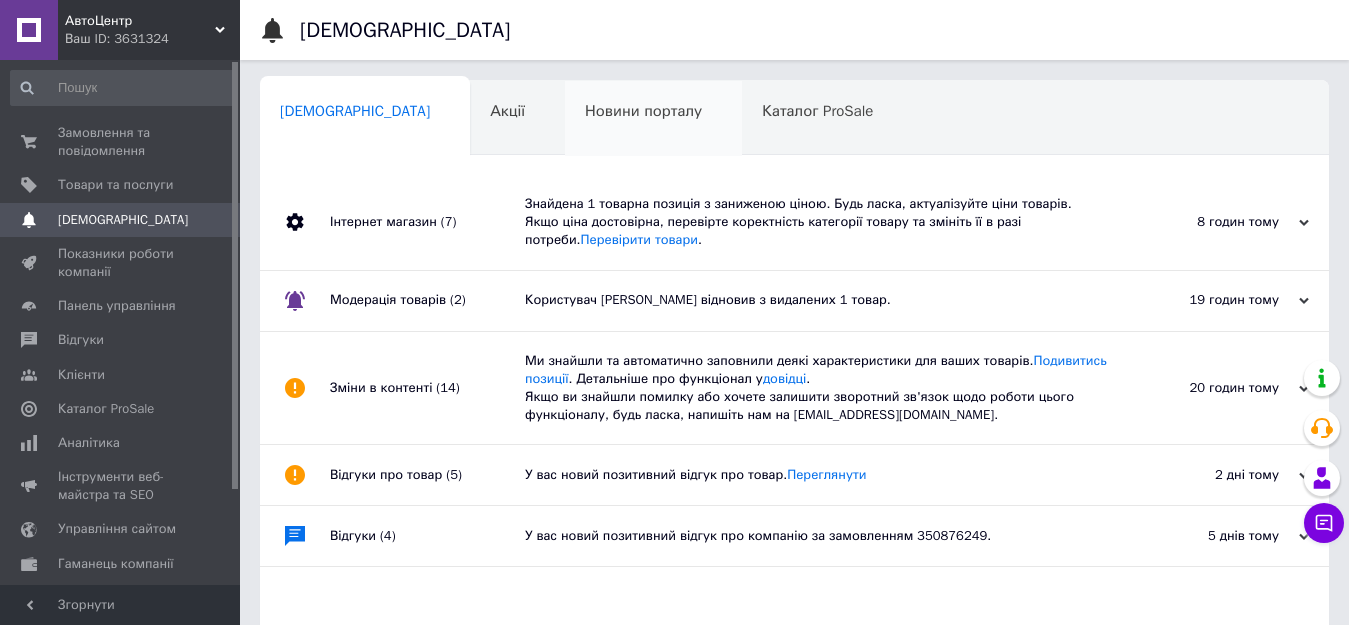 click on "Новини порталу" at bounding box center [643, 111] 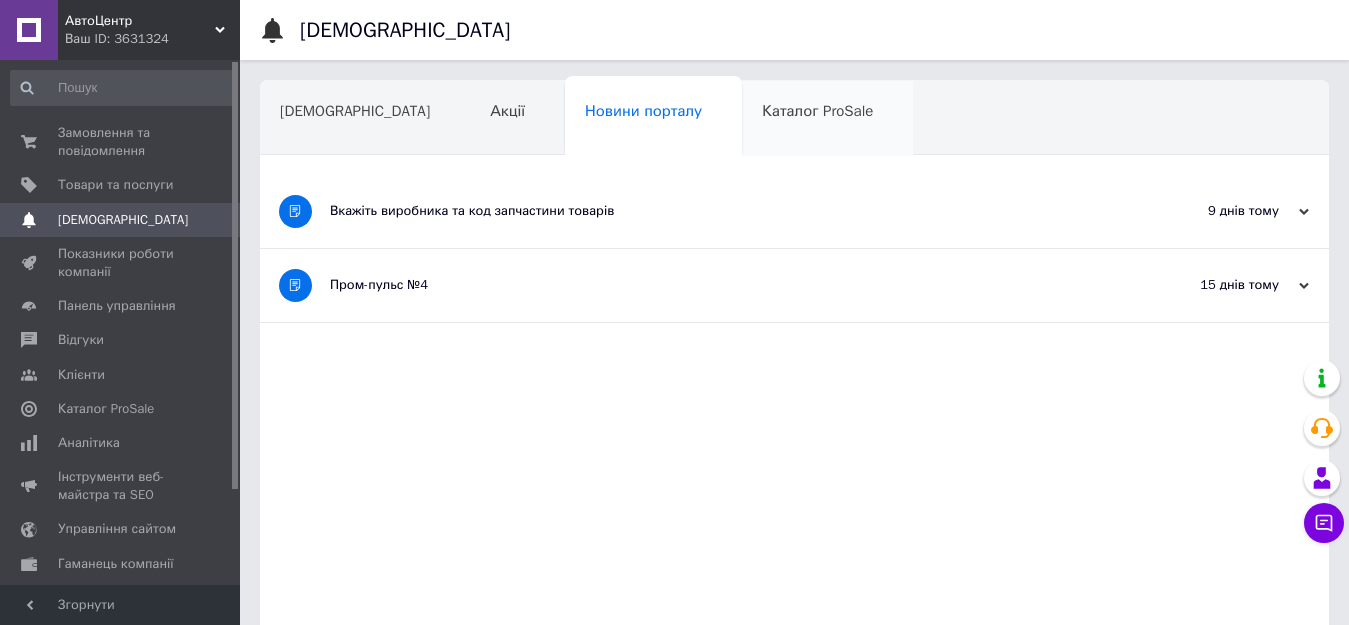click on "Каталог ProSale" at bounding box center (817, 111) 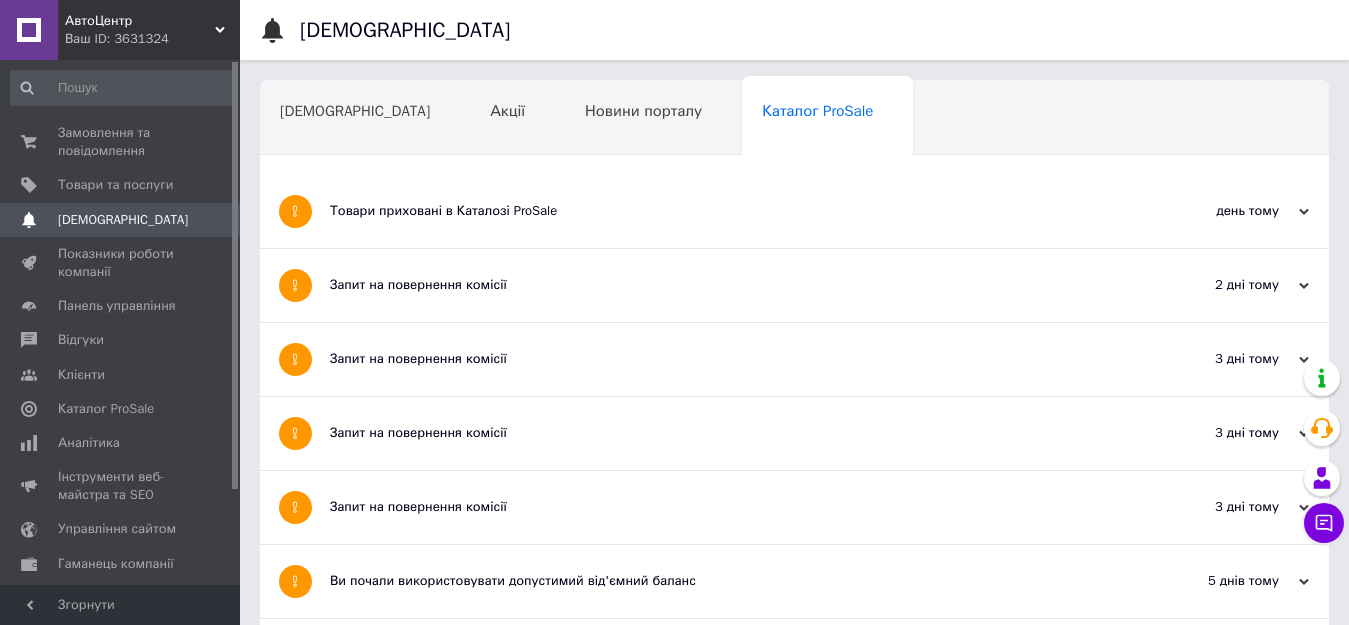 click on "Товари приховані в Каталозі ProSale" at bounding box center [719, 211] 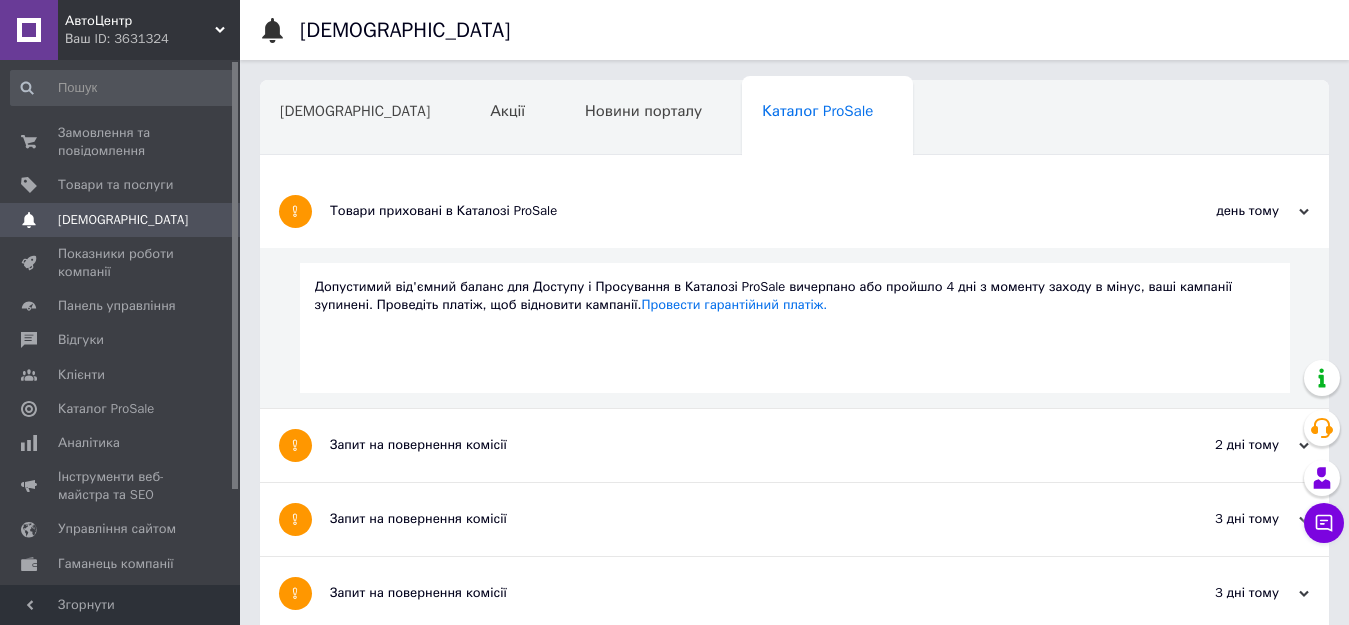click on "Товари приховані в Каталозі ProSale" at bounding box center (719, 211) 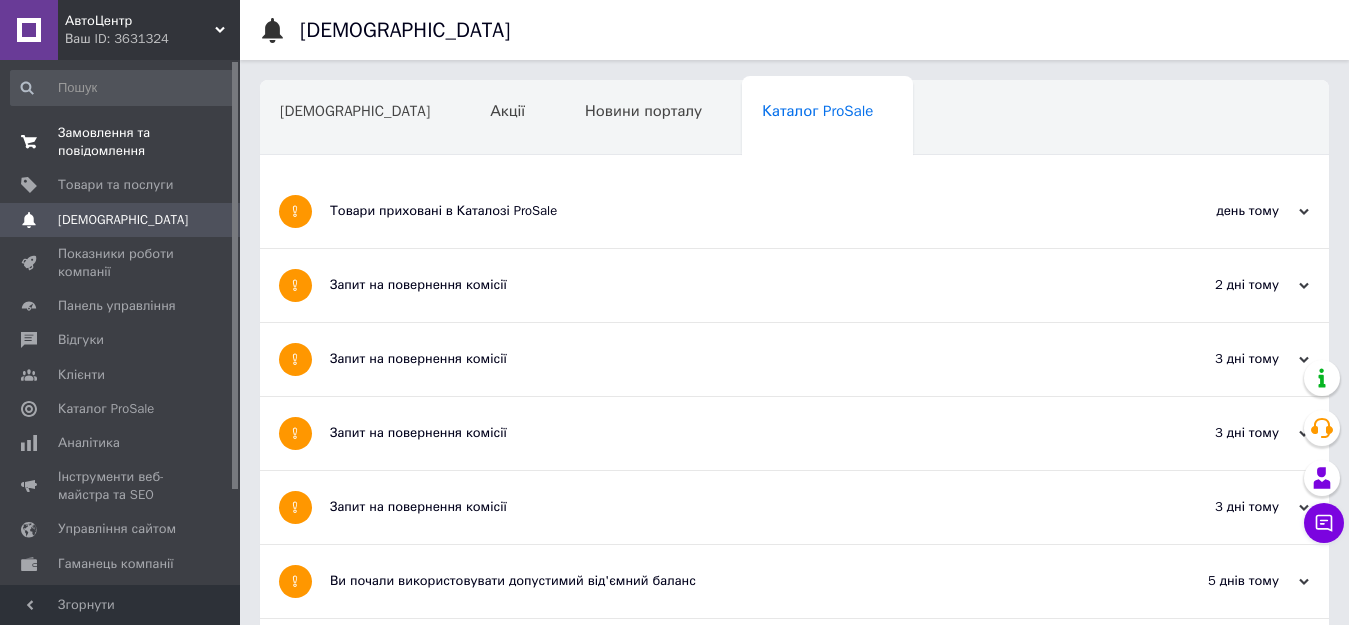click on "Замовлення та повідомлення" at bounding box center (121, 142) 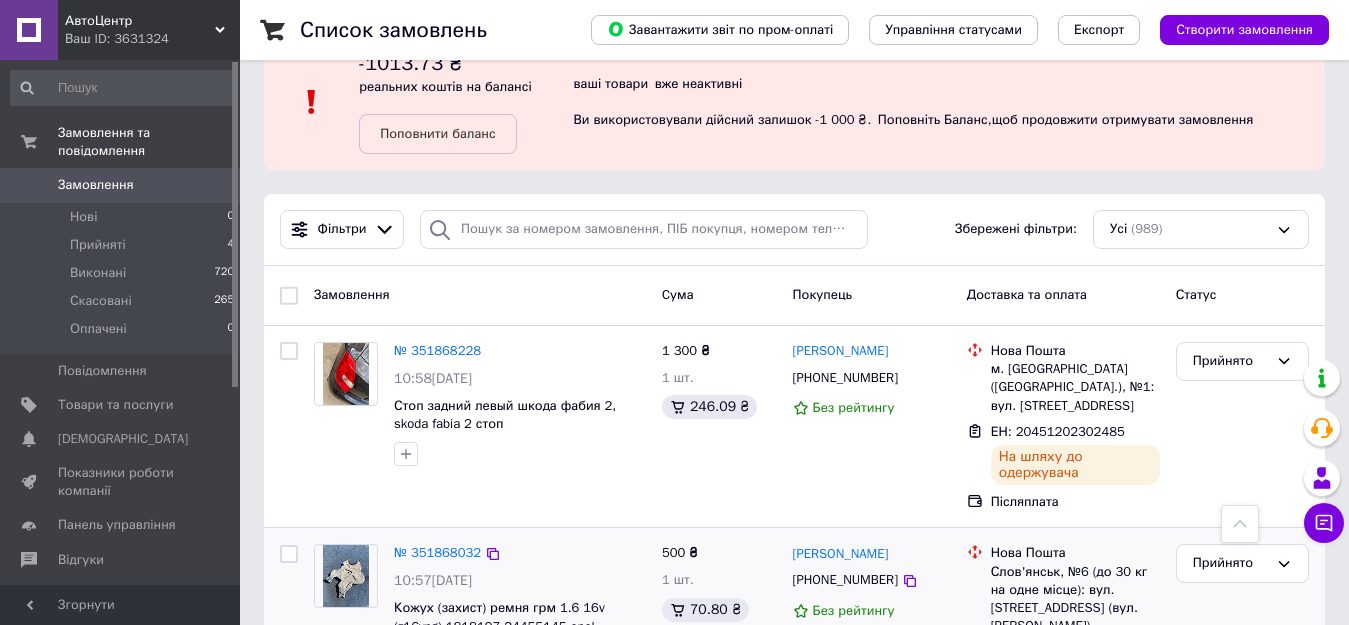 scroll, scrollTop: 560, scrollLeft: 0, axis: vertical 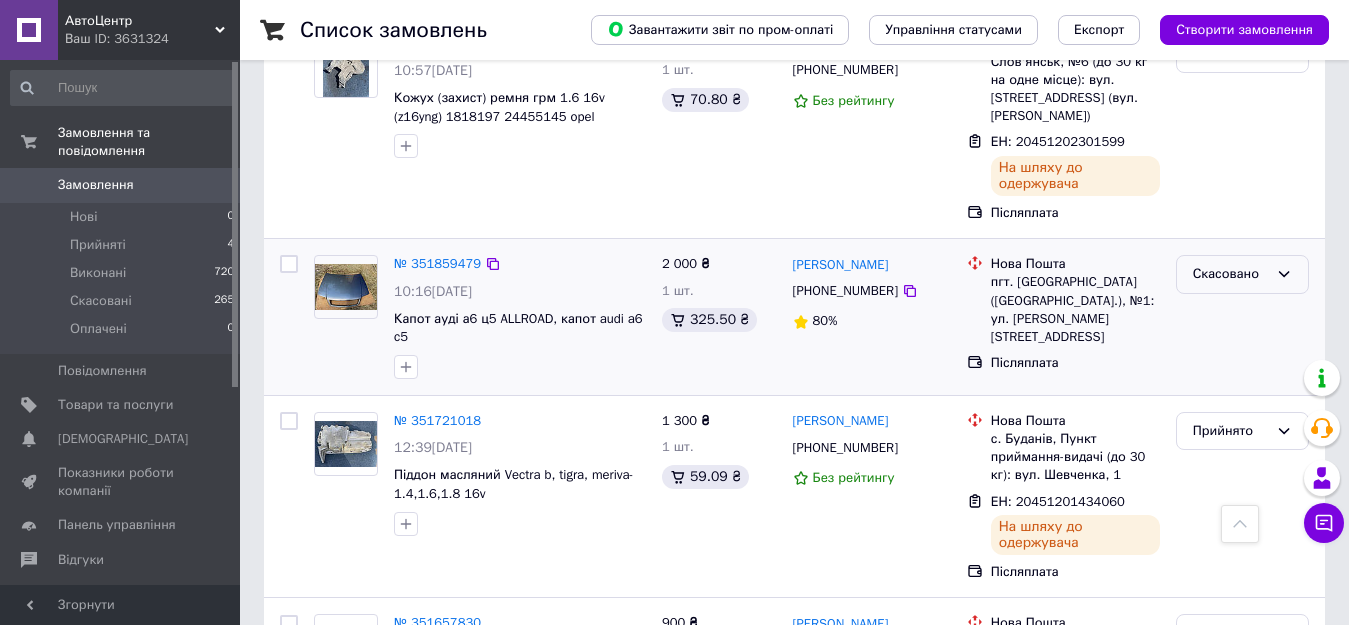 click on "Скасовано" at bounding box center [1230, 274] 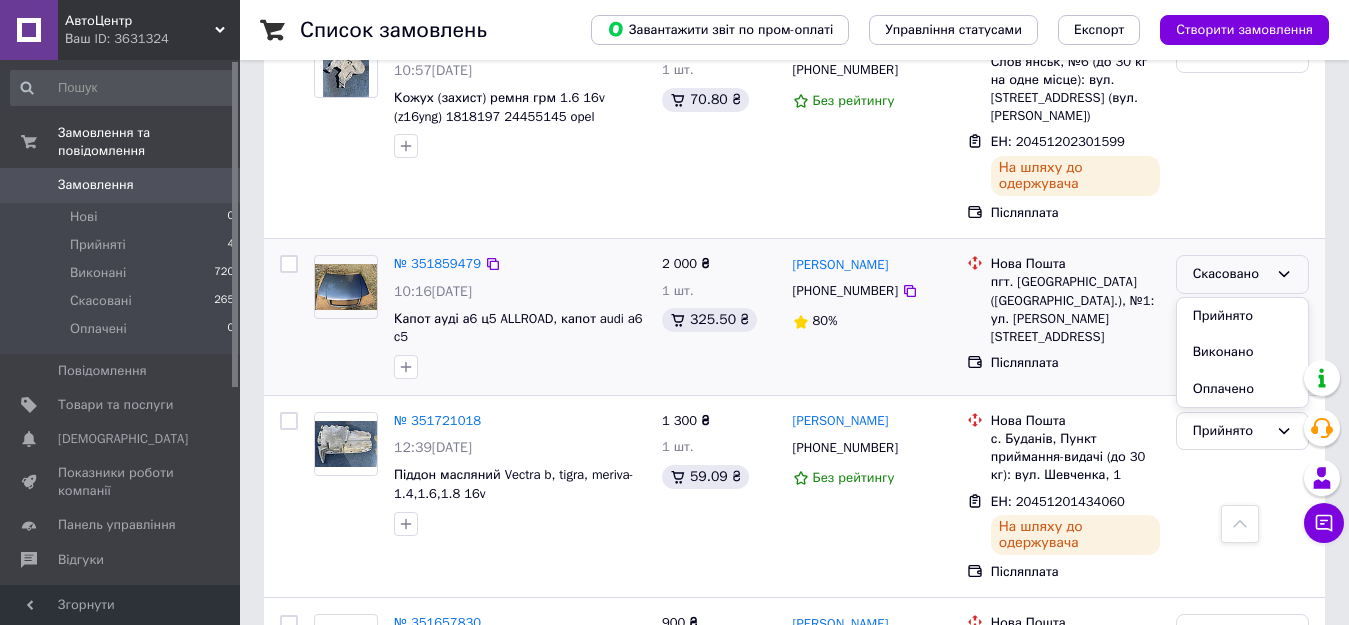 click on "Післяплата" at bounding box center (1075, 363) 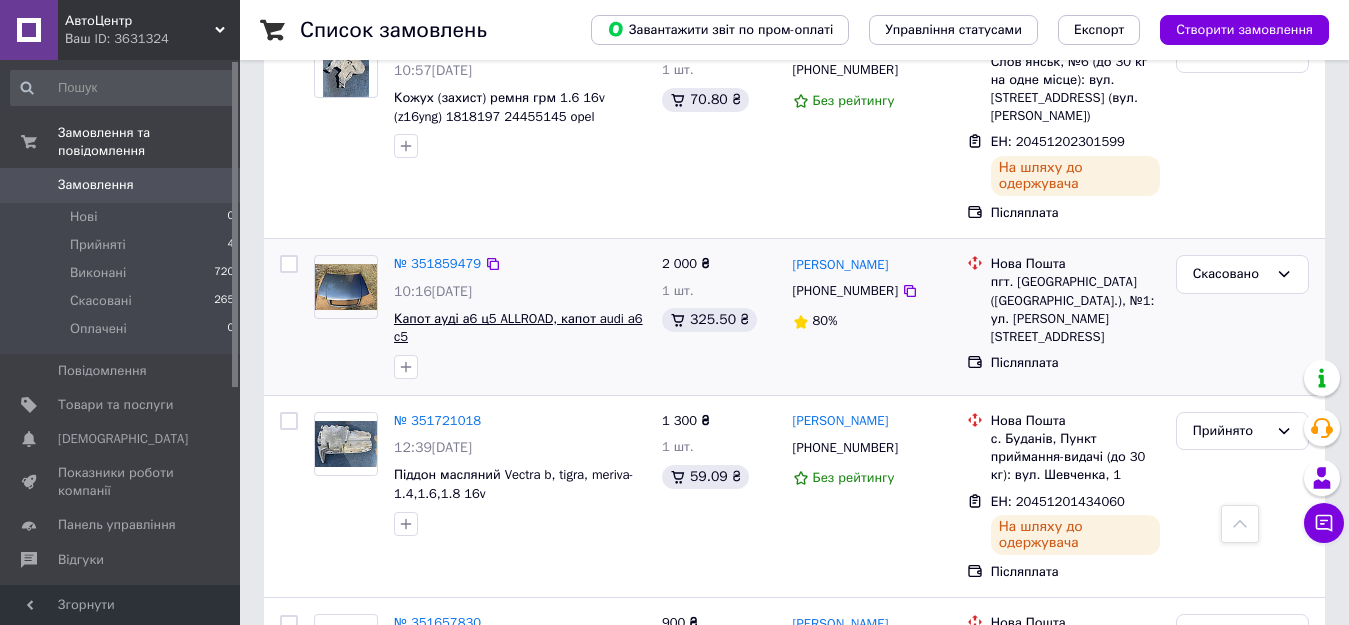 click on "Капот ауді а6 ц5 ALLROAD, капот audi a6 c5" at bounding box center (518, 328) 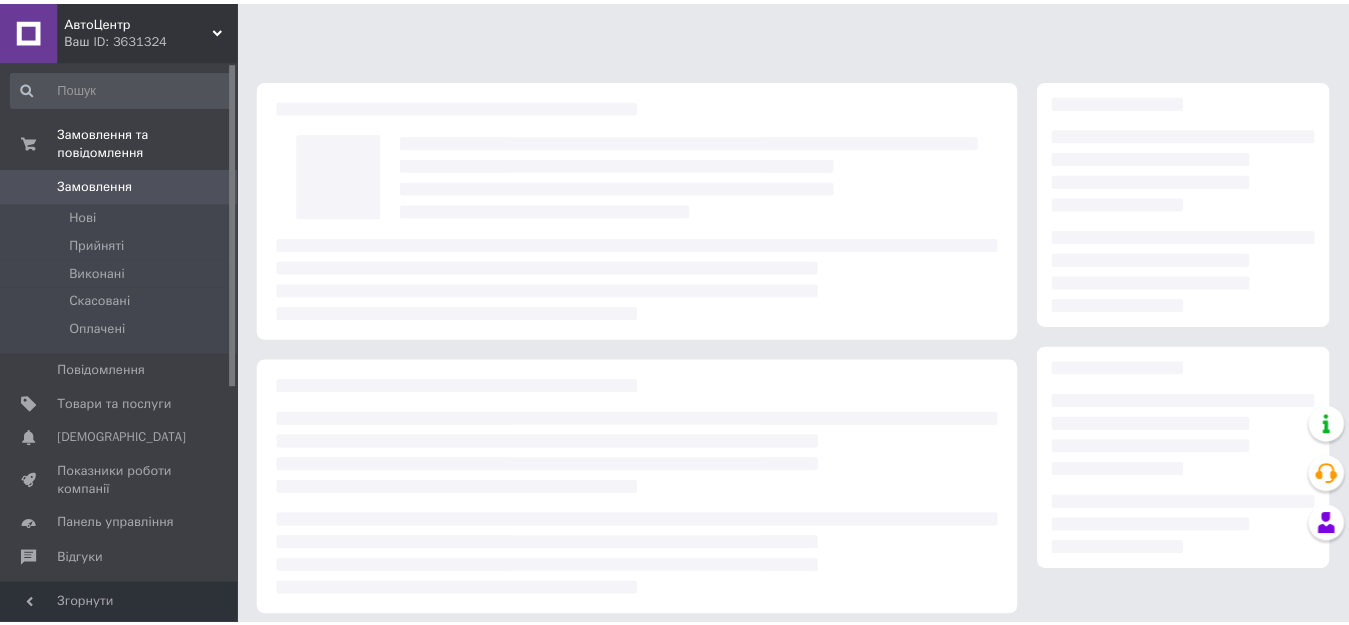 scroll, scrollTop: 0, scrollLeft: 0, axis: both 